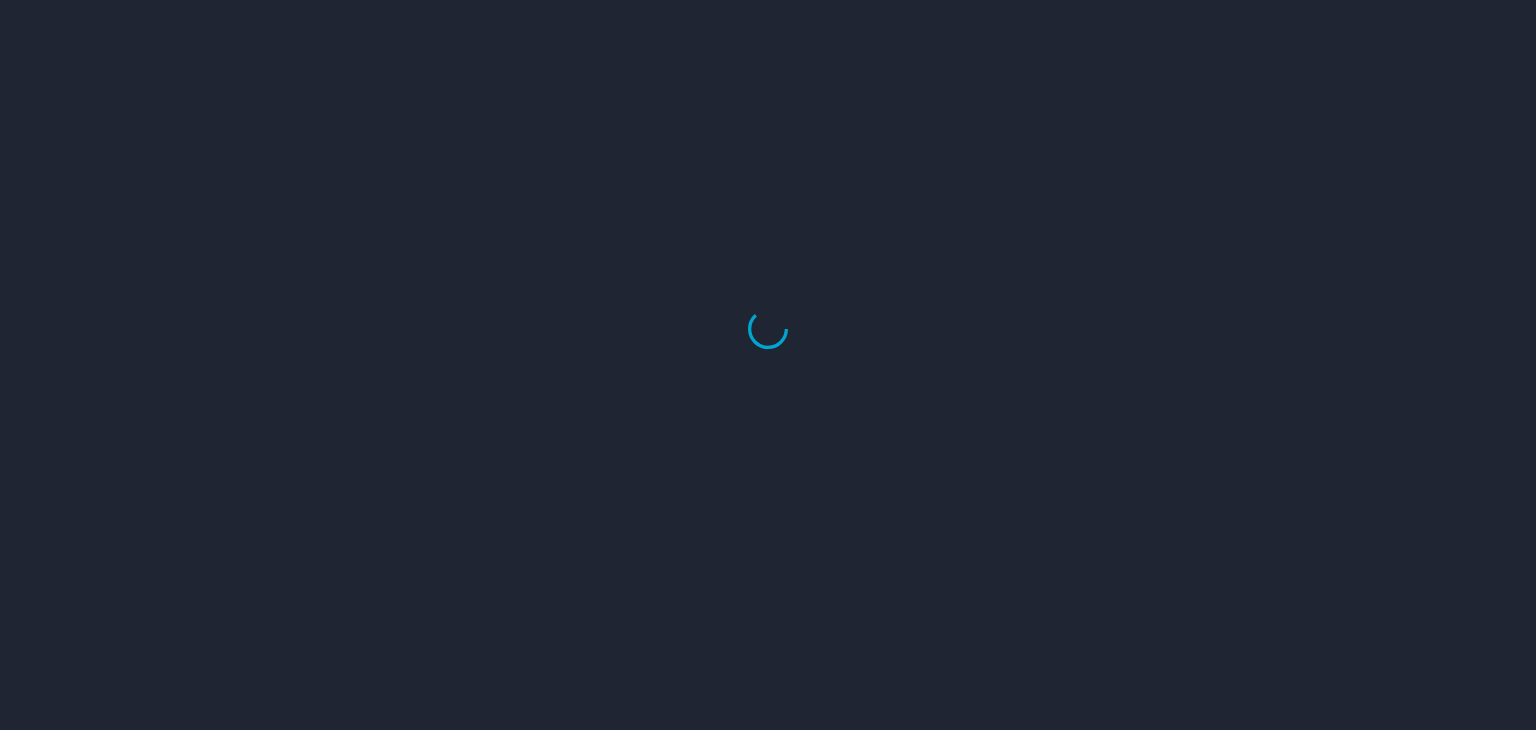 scroll, scrollTop: 0, scrollLeft: 0, axis: both 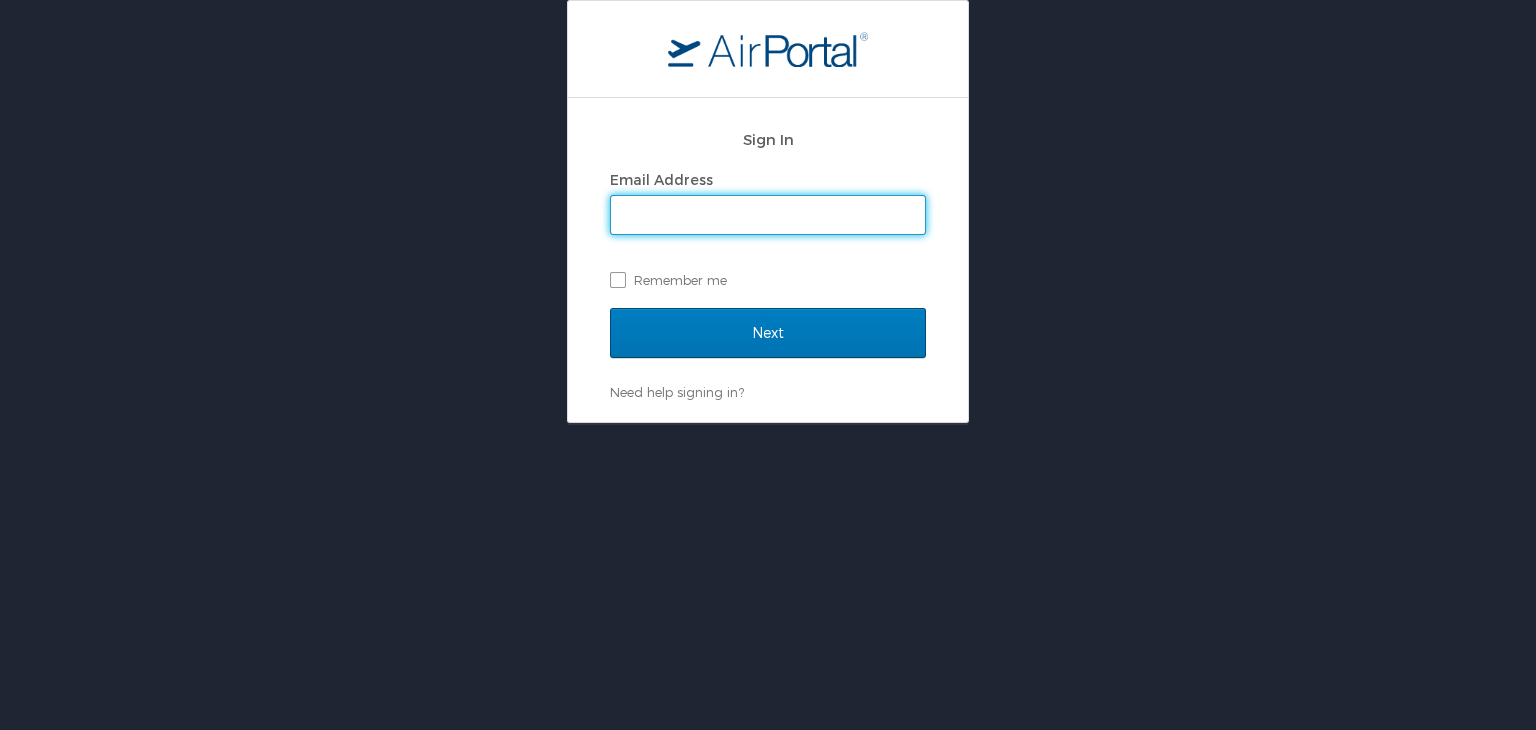 click on "Email Address" at bounding box center (768, 215) 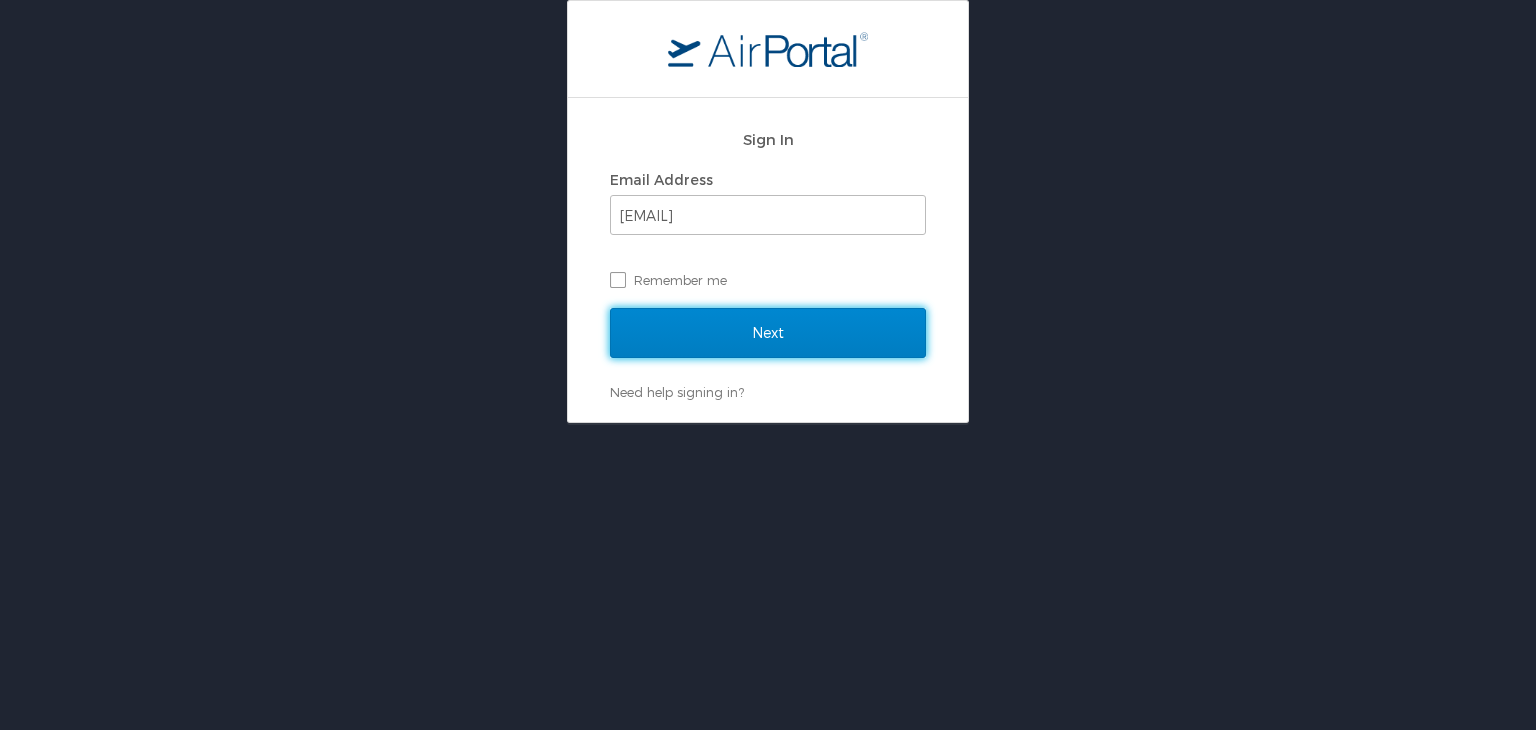 click on "Next" at bounding box center [768, 333] 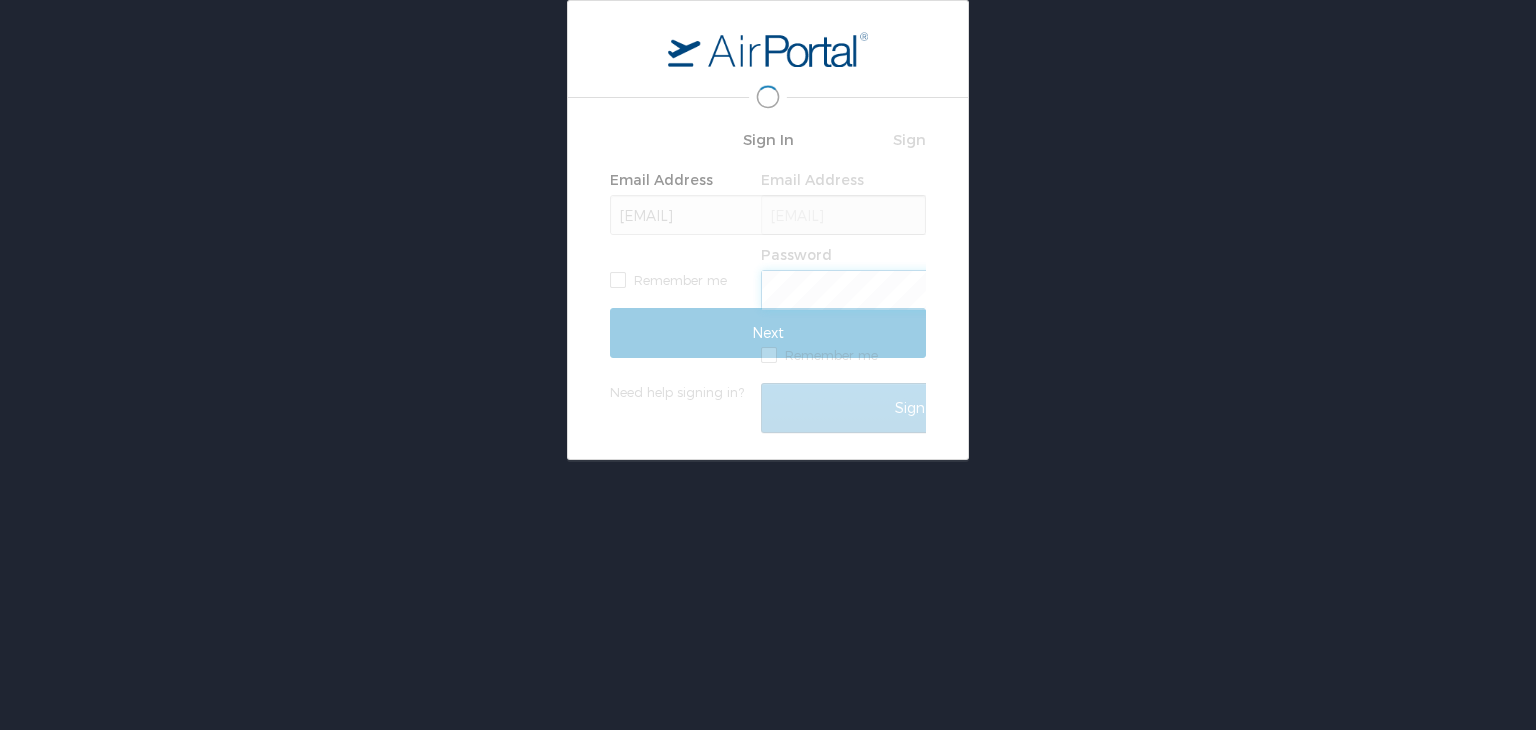 scroll, scrollTop: 0, scrollLeft: 0, axis: both 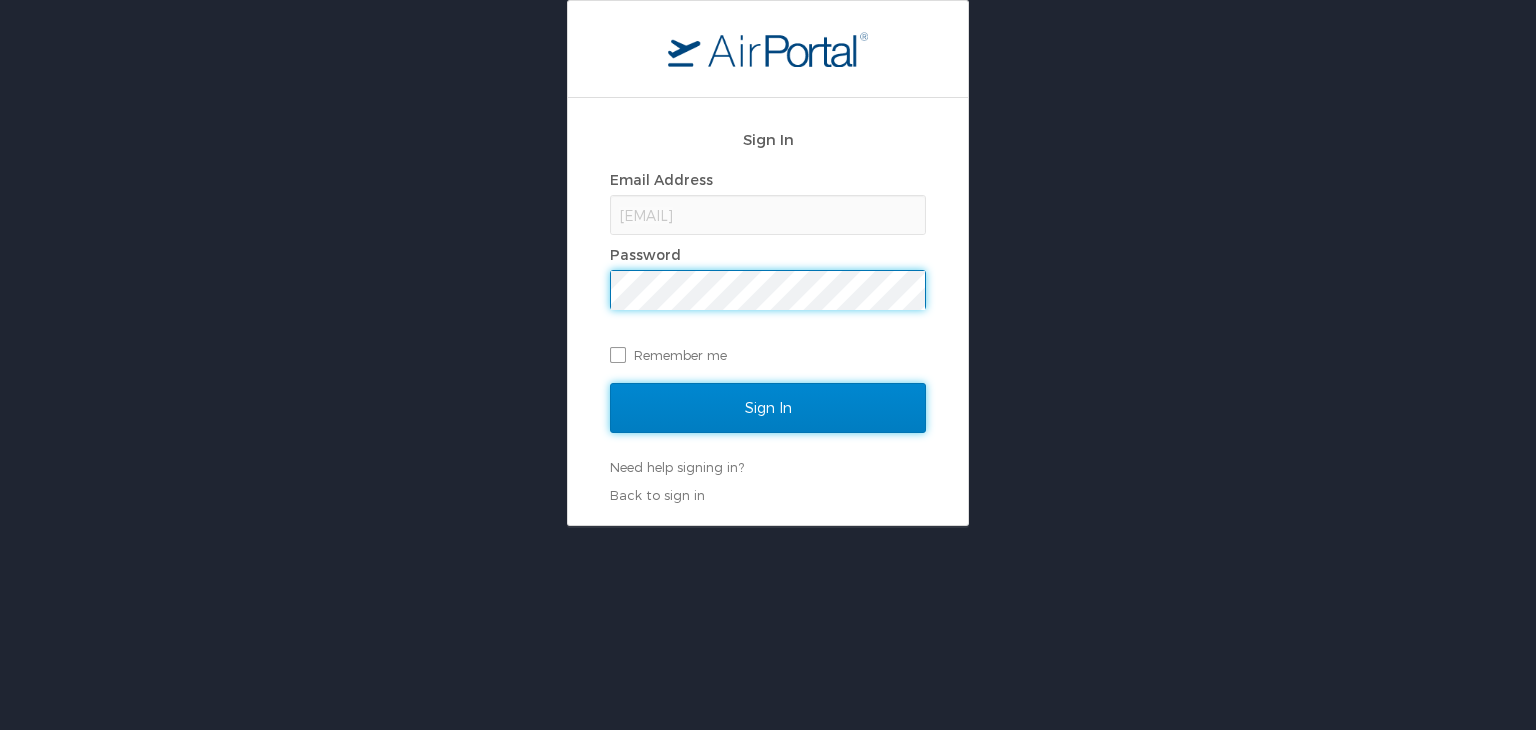 click on "Sign In" at bounding box center (768, 408) 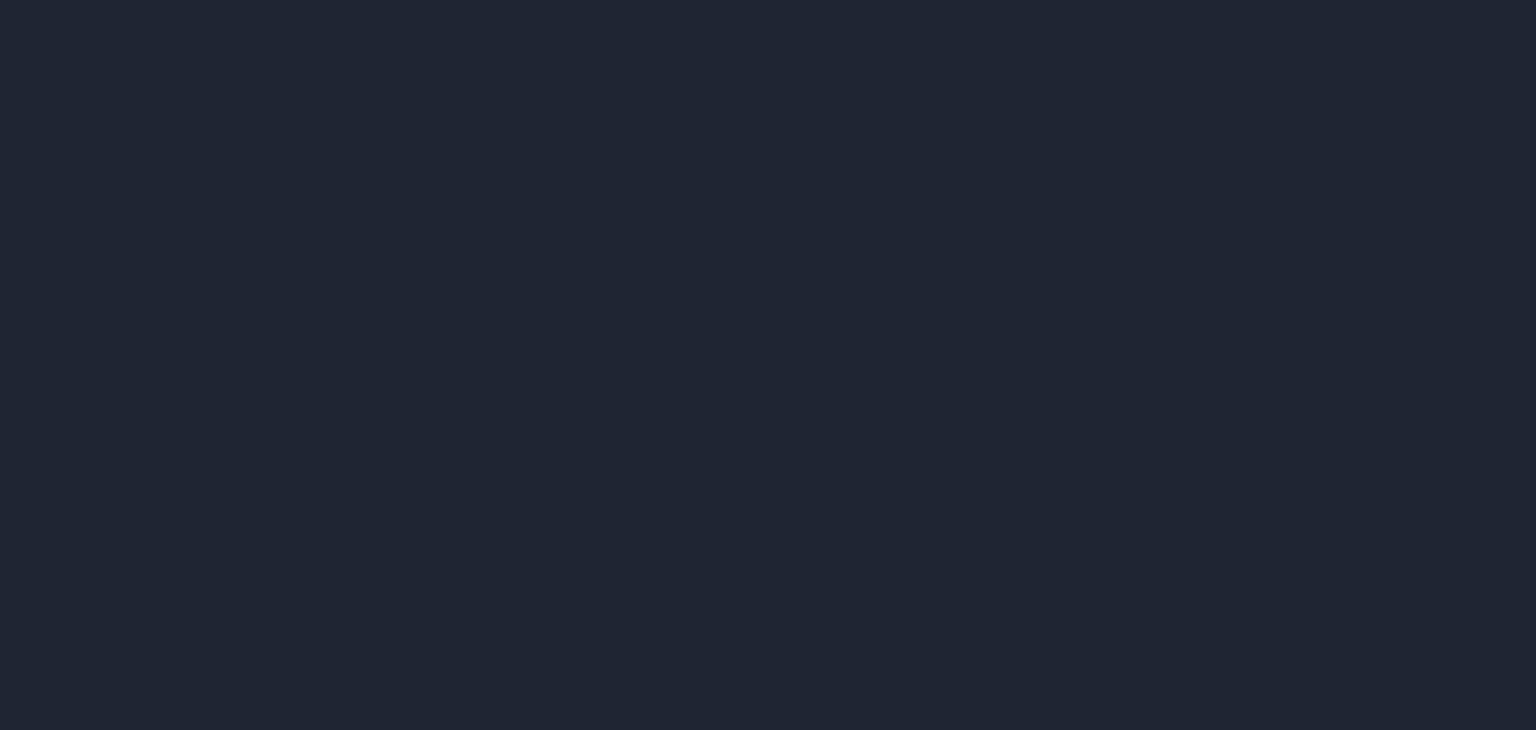 scroll, scrollTop: 0, scrollLeft: 0, axis: both 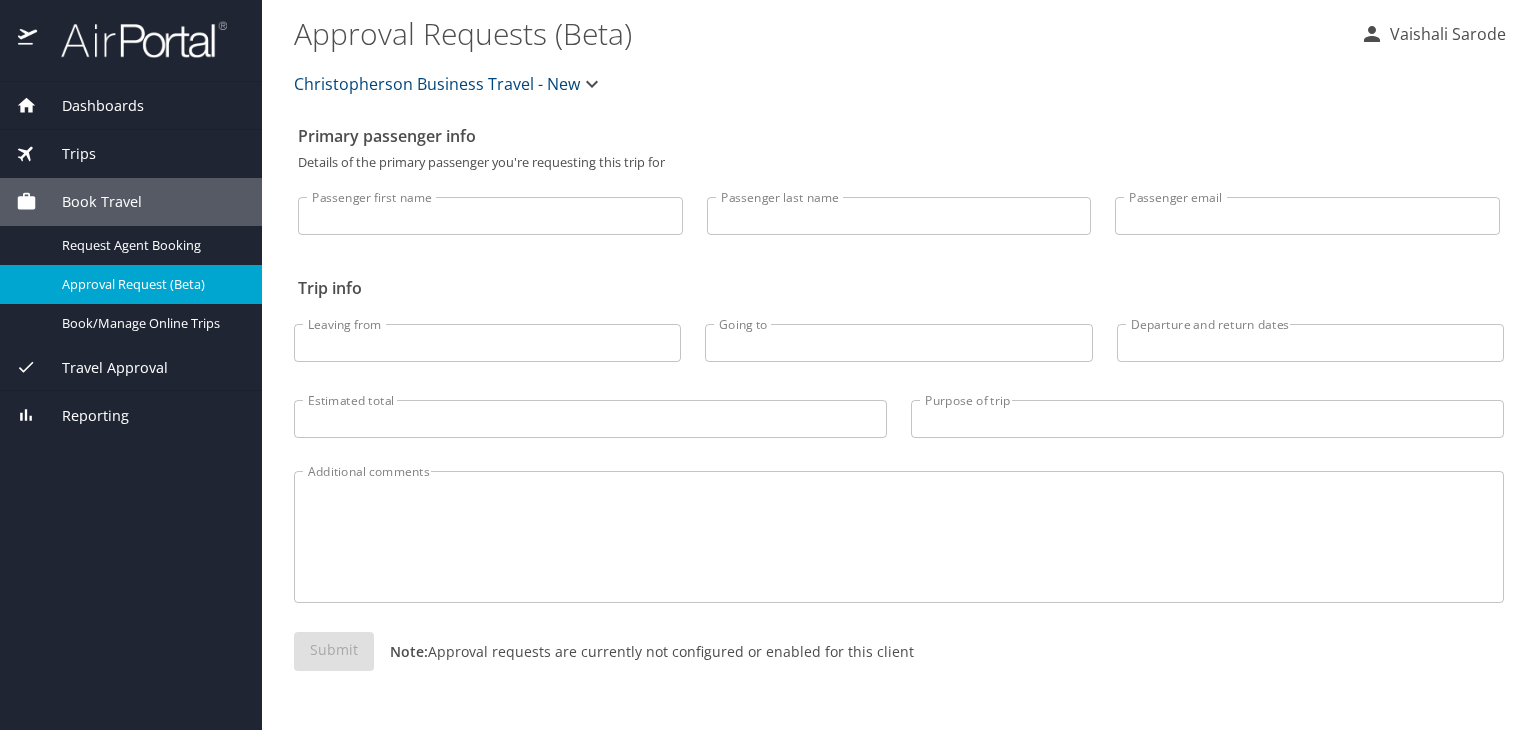 click on "Travel Approval" at bounding box center [102, 368] 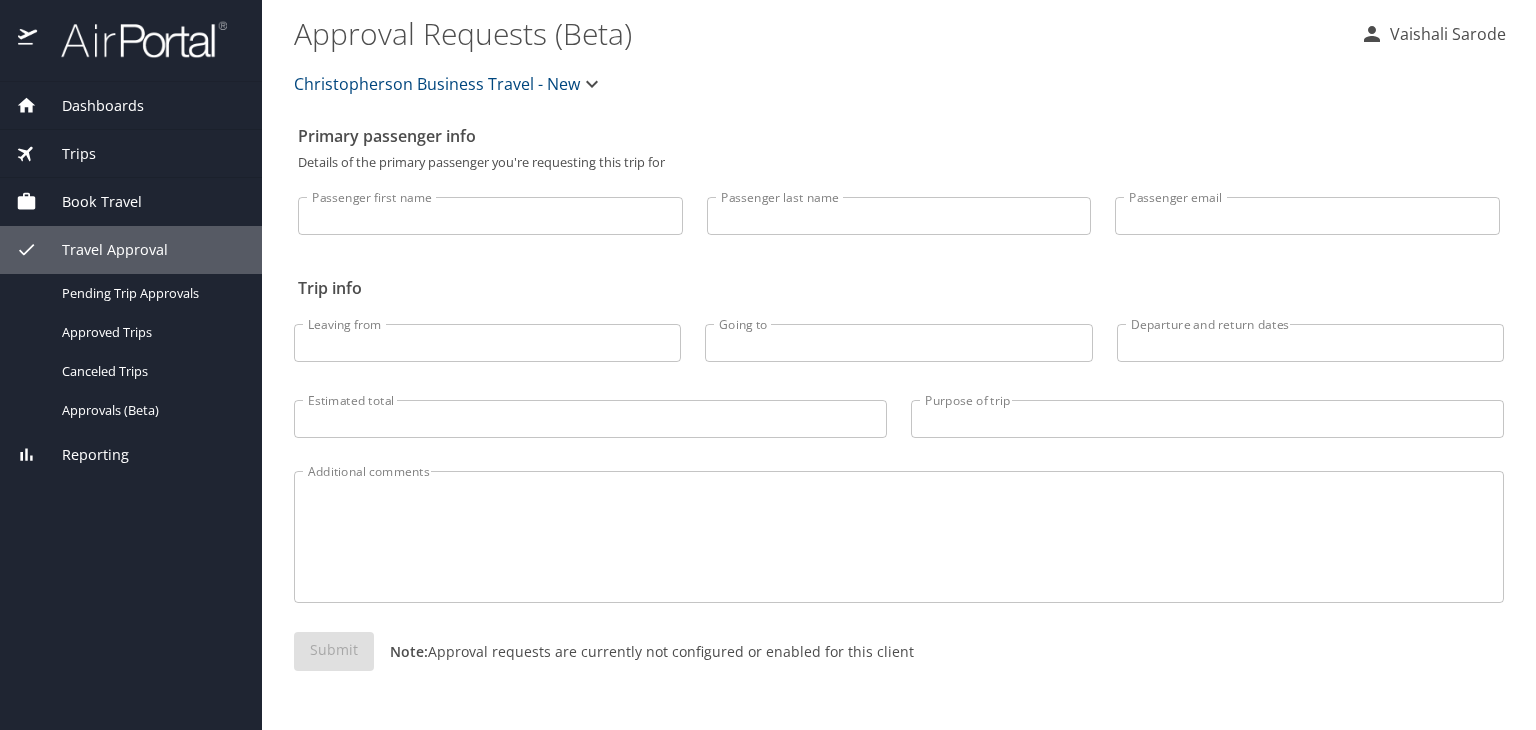 click on "Trips" at bounding box center (66, 154) 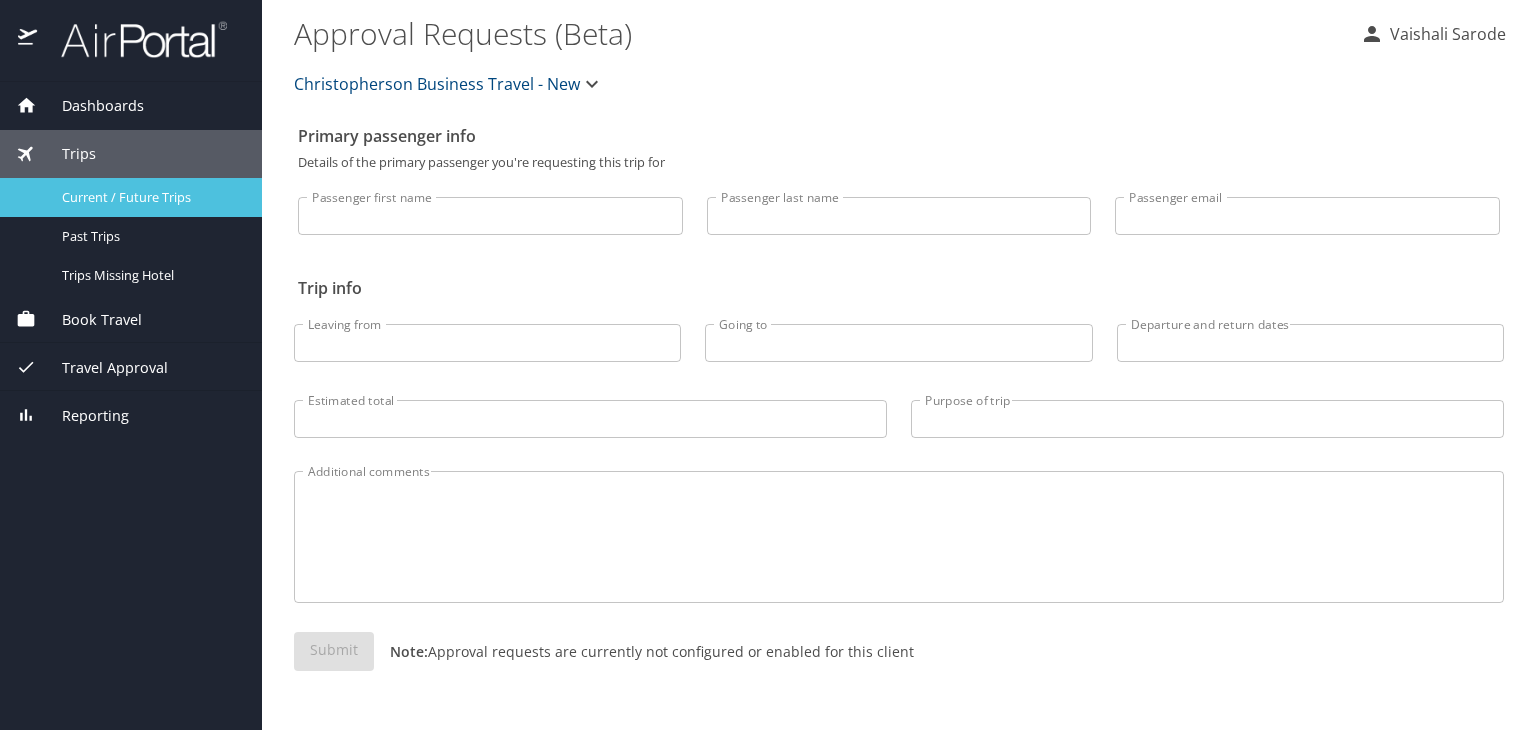 click on "Current / Future Trips" at bounding box center (150, 197) 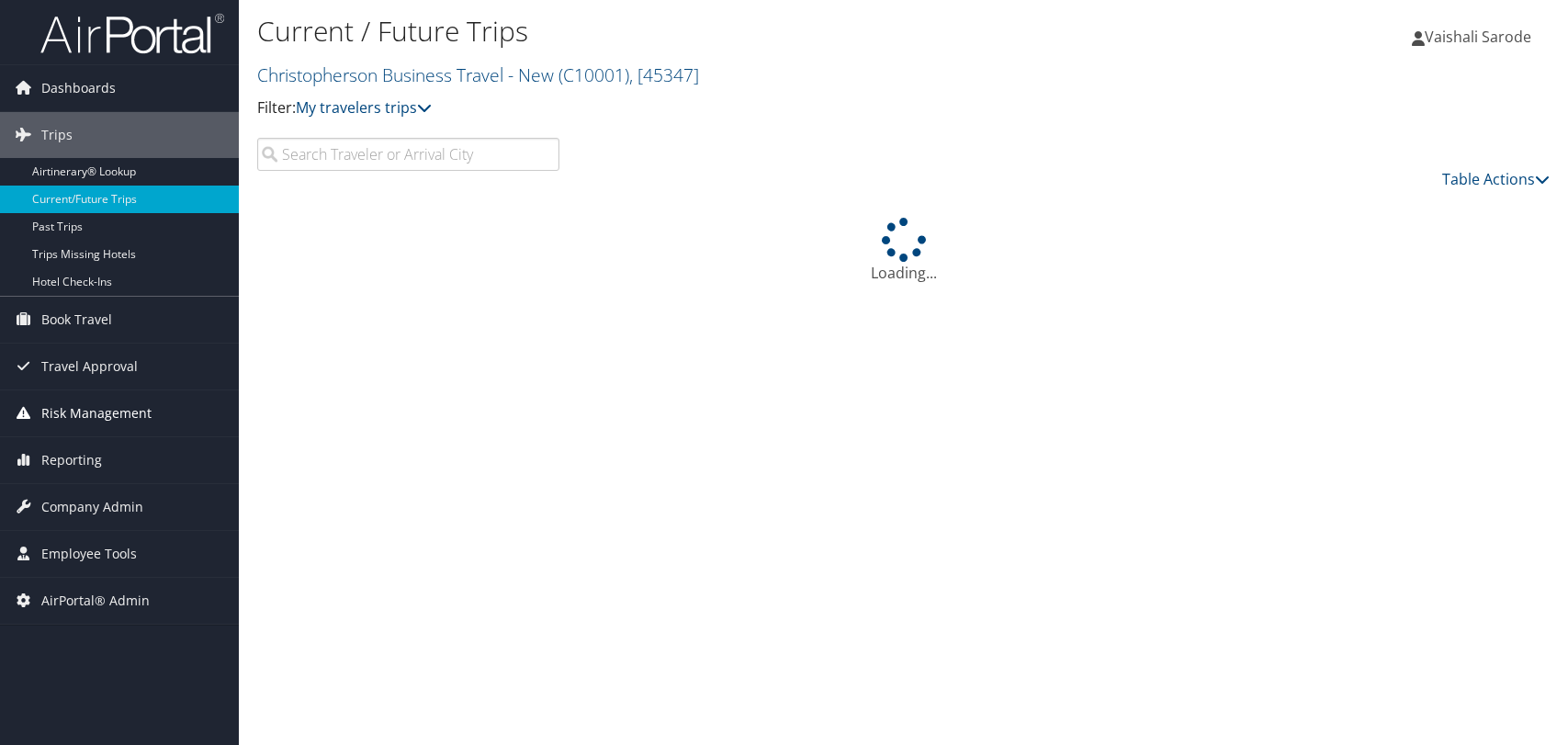 scroll, scrollTop: 0, scrollLeft: 0, axis: both 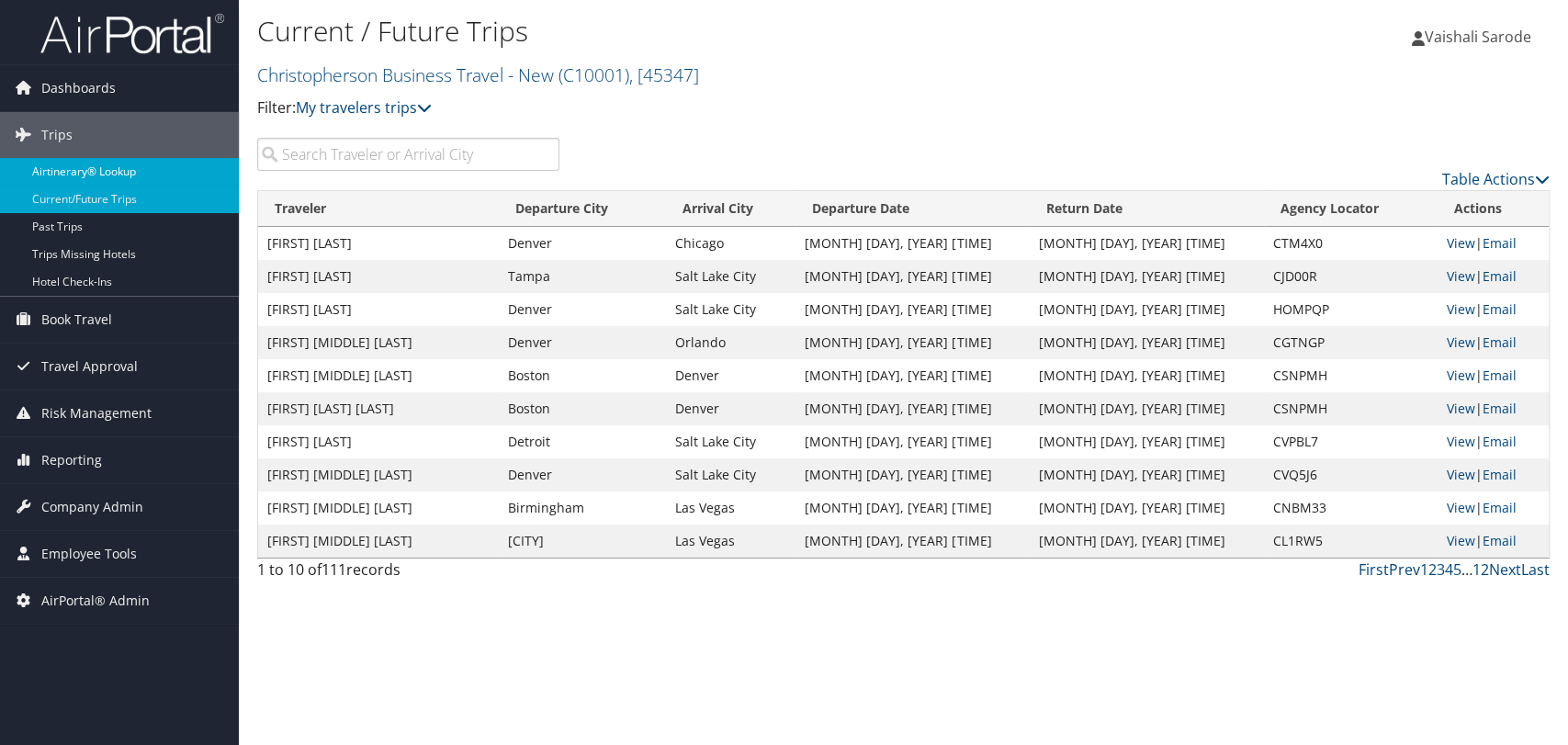 click on "Airtinerary® Lookup" at bounding box center (119, 172) 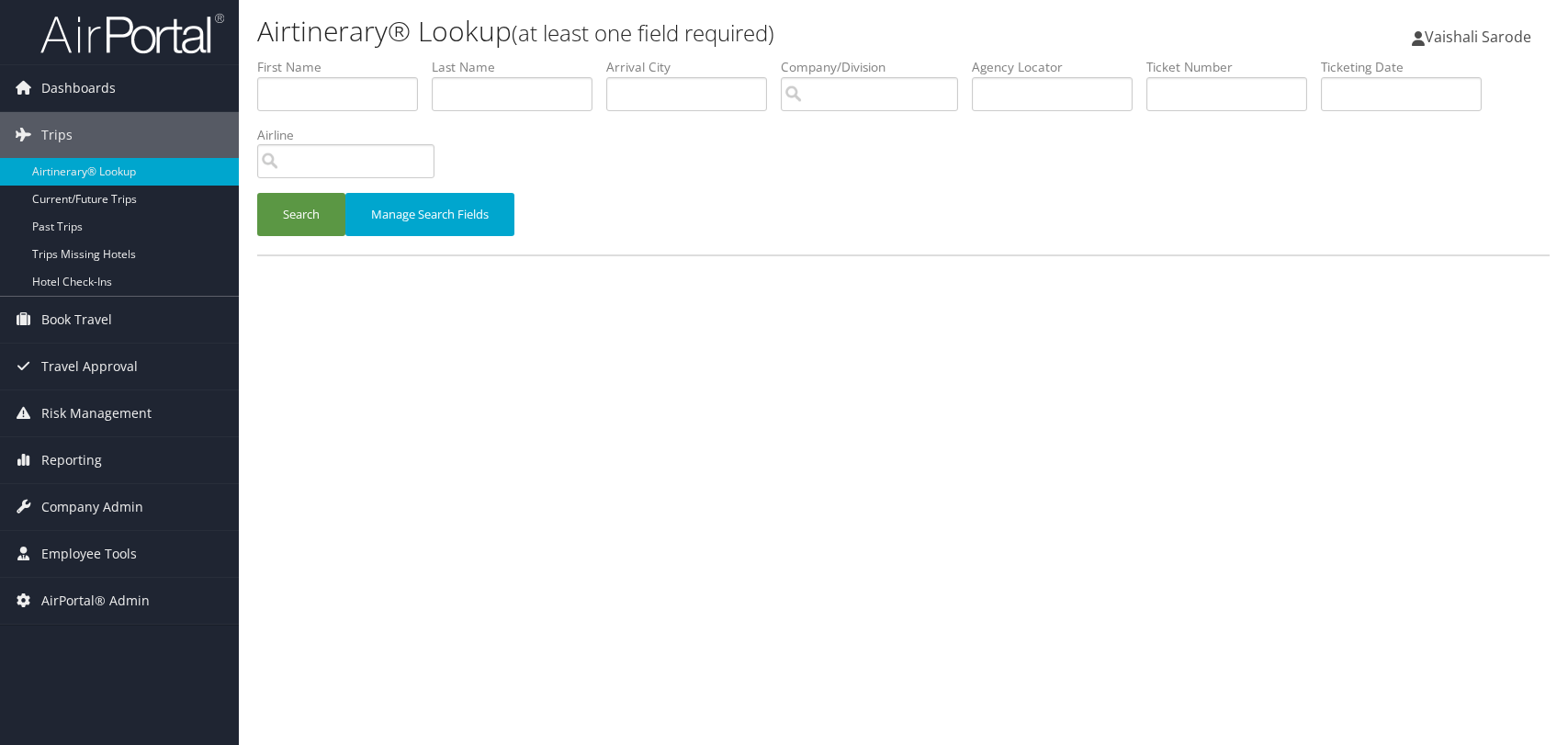 scroll, scrollTop: 0, scrollLeft: 0, axis: both 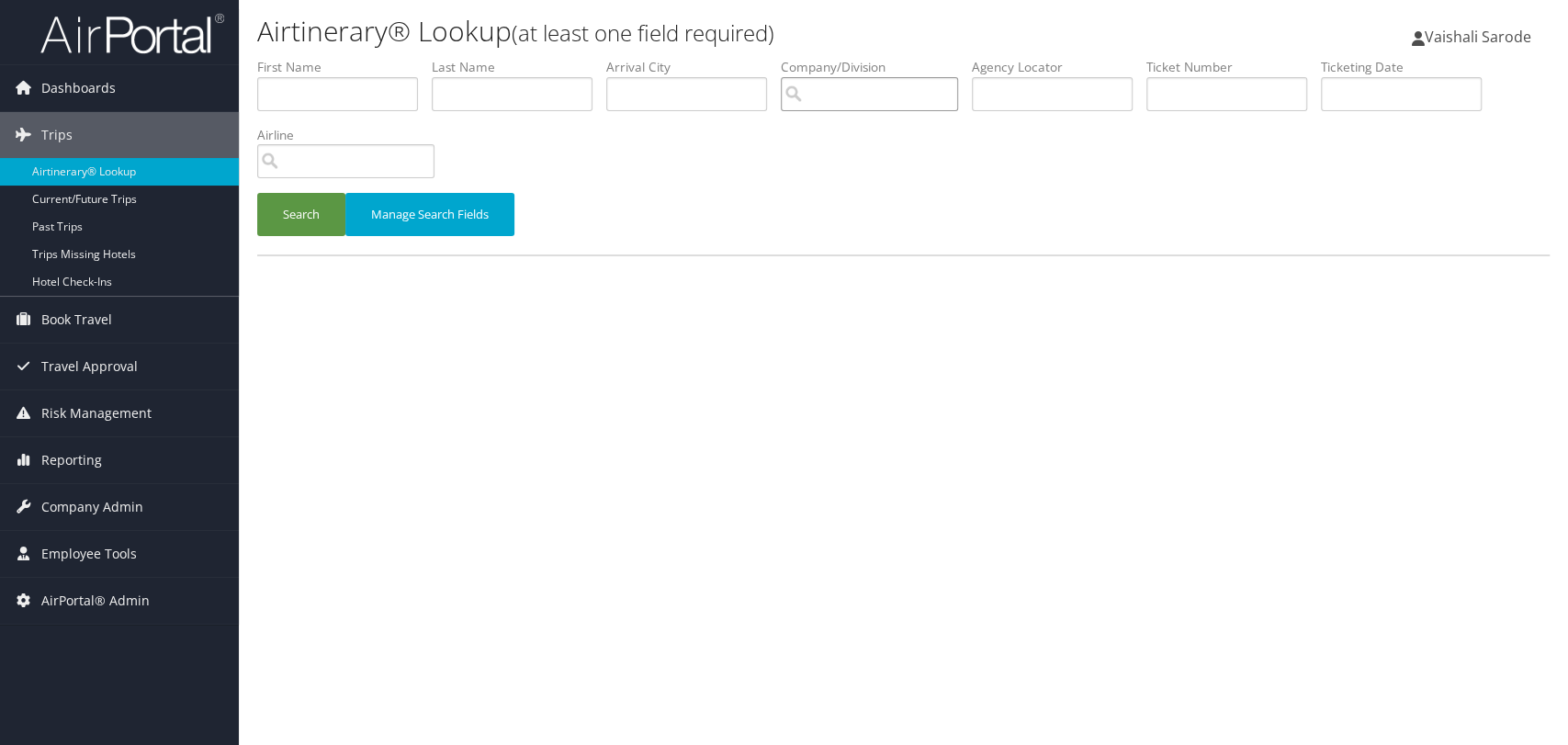 click at bounding box center (869, 94) 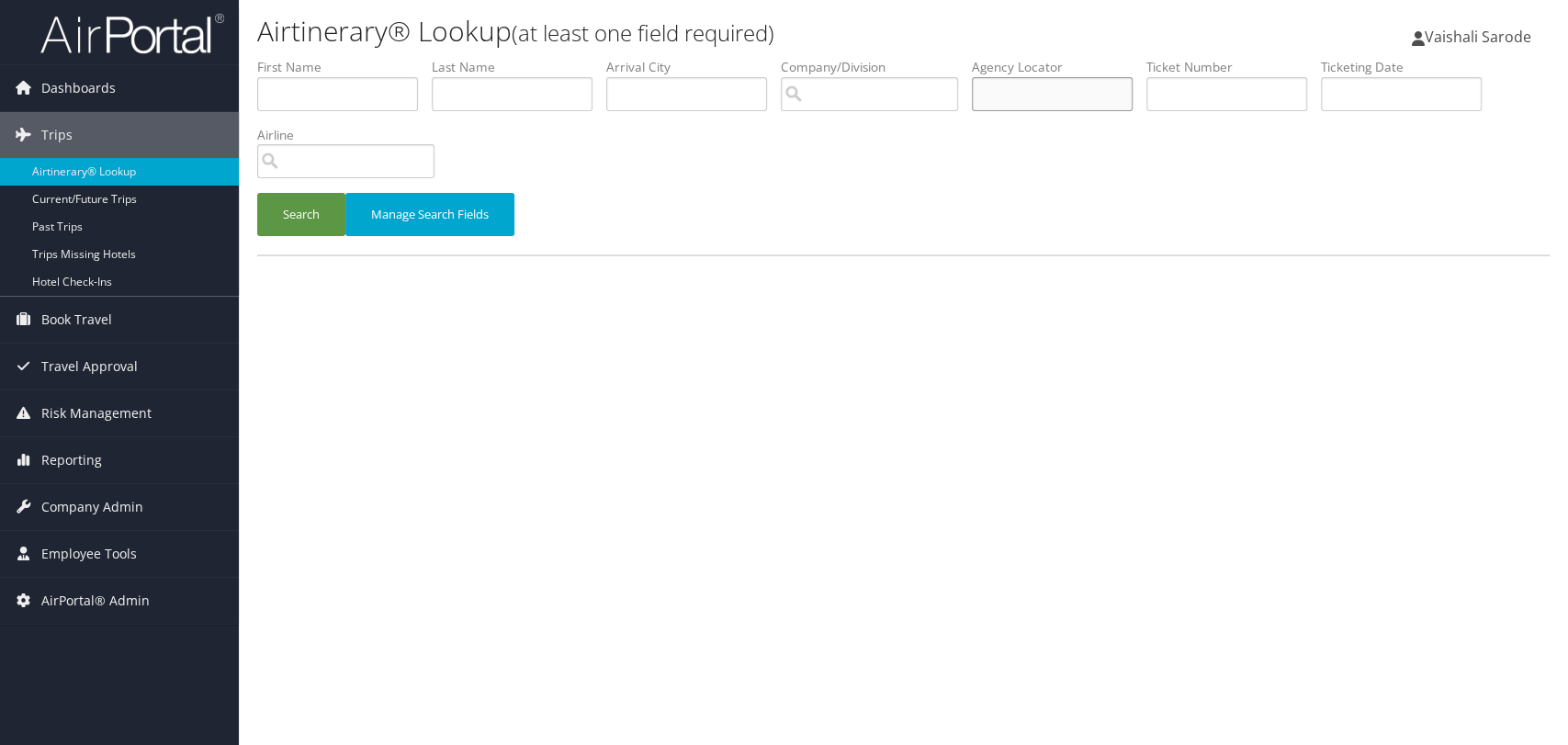 click at bounding box center [1052, 94] 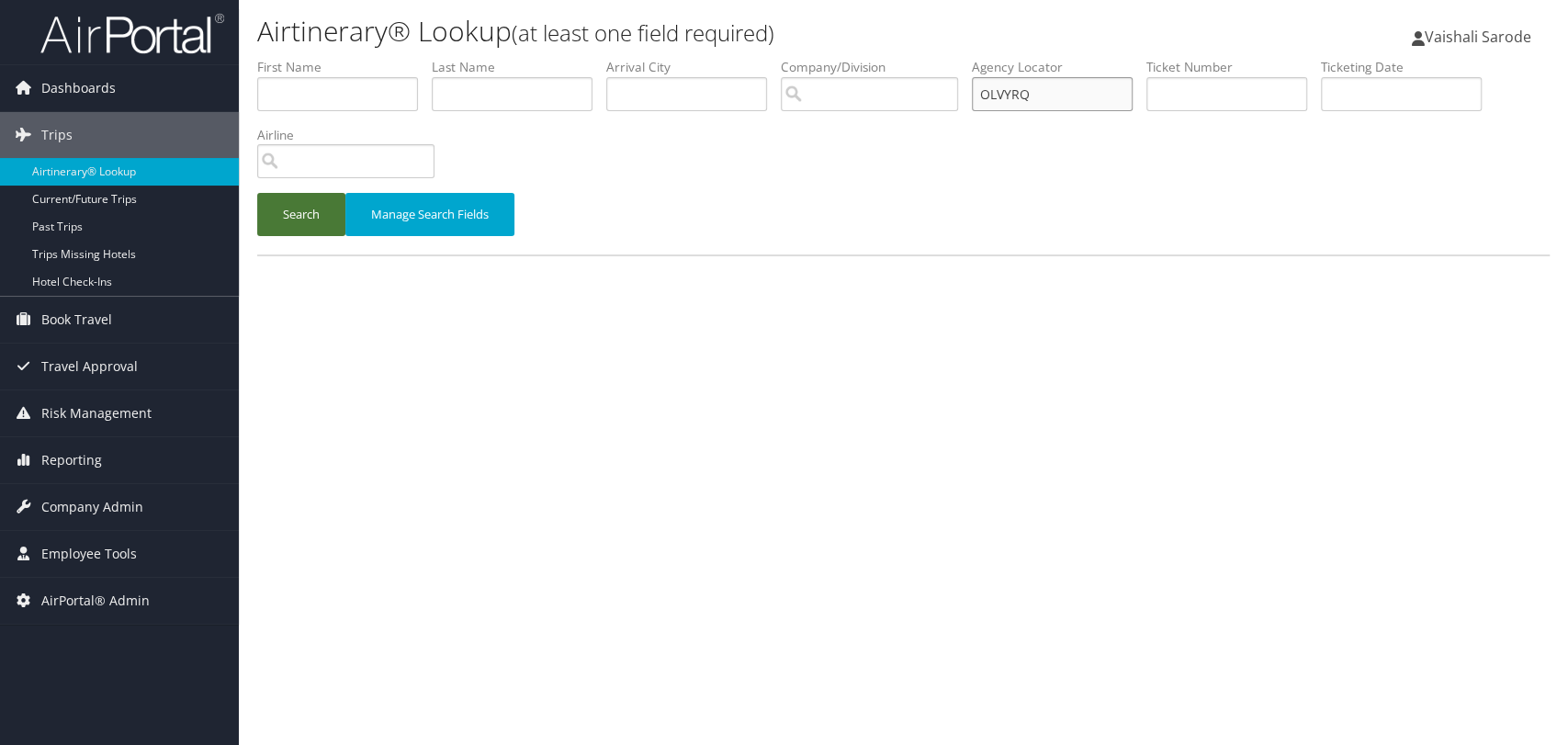 type on "OLVYRQ" 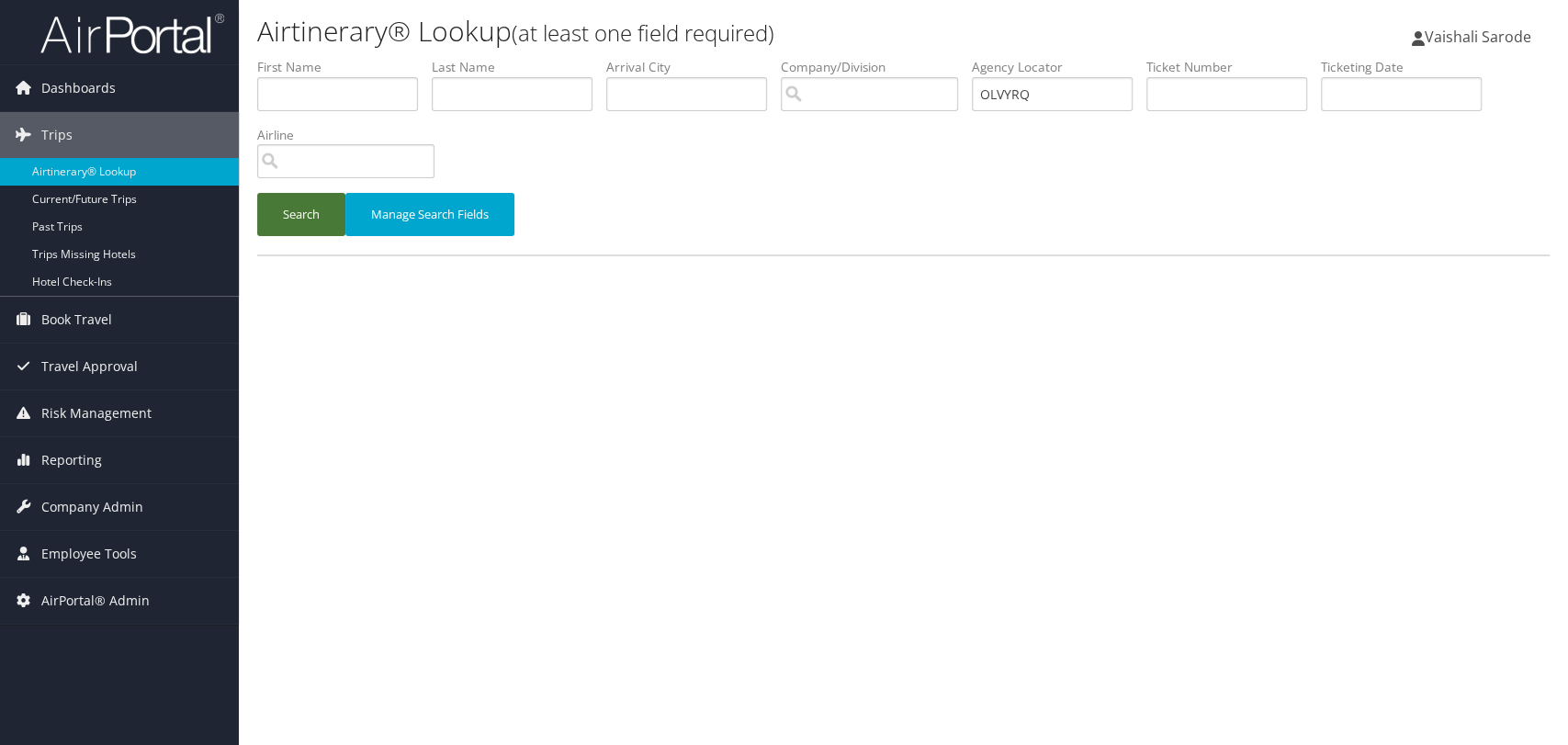 click on "Search" at bounding box center [301, 214] 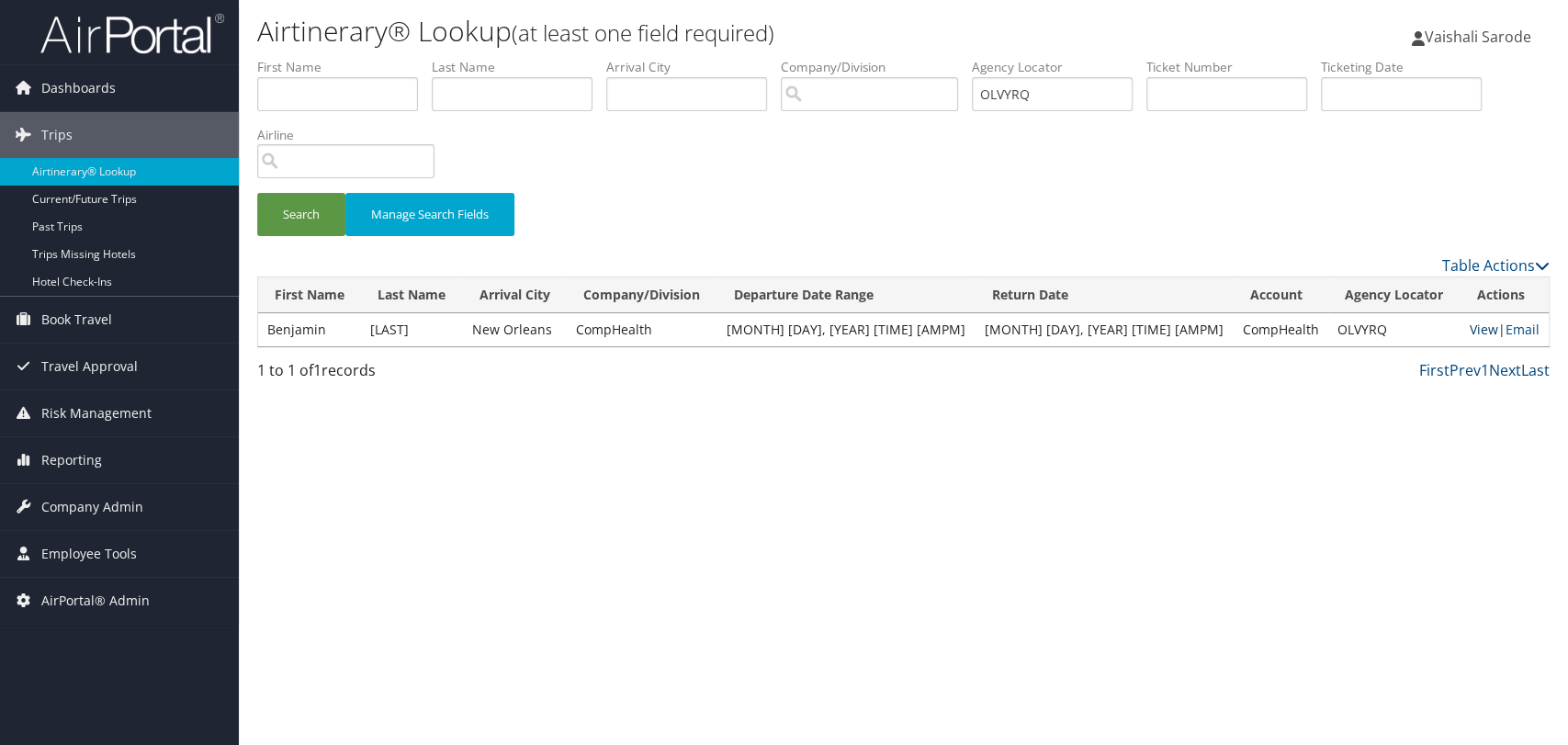 click on "View" at bounding box center [1483, 329] 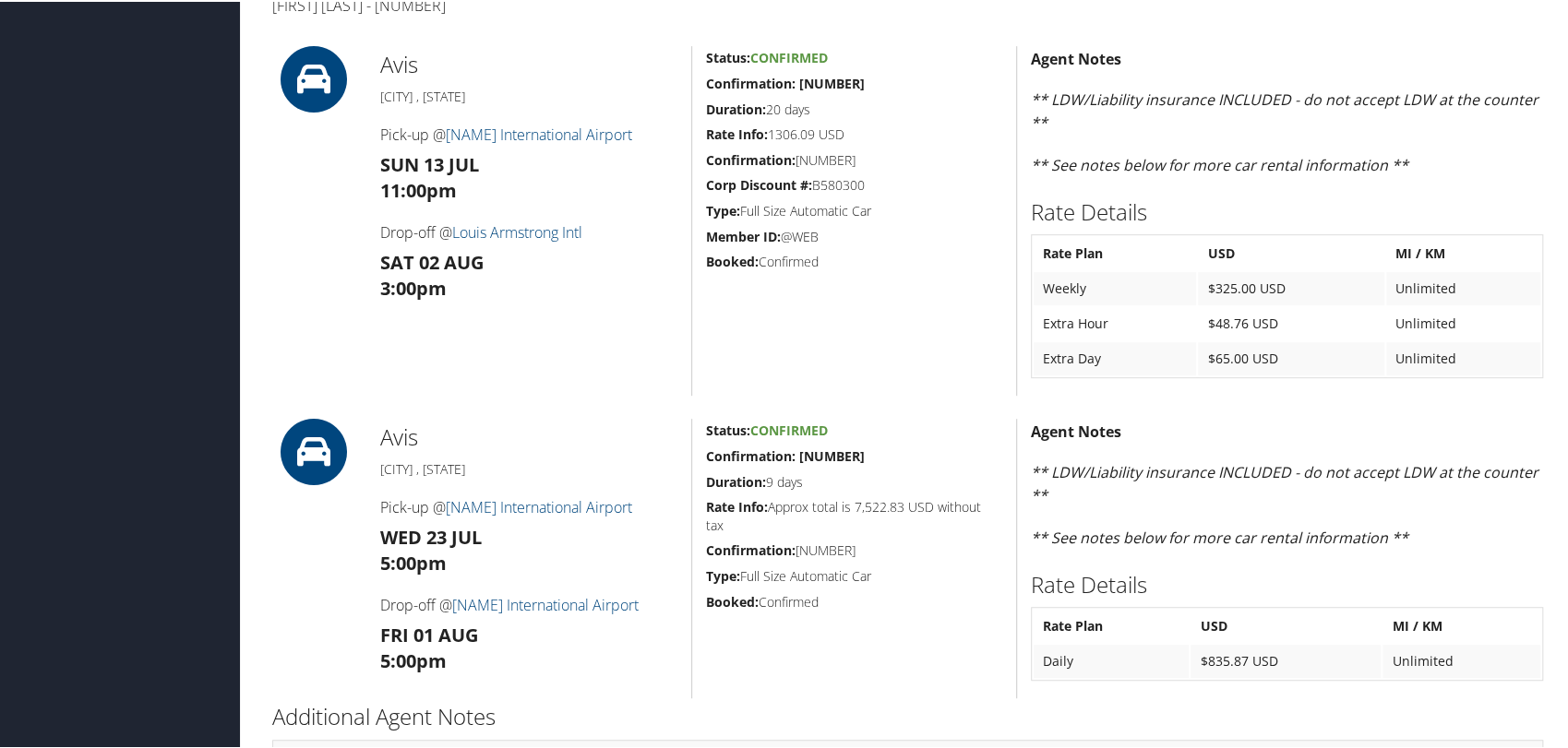 scroll, scrollTop: 410, scrollLeft: 0, axis: vertical 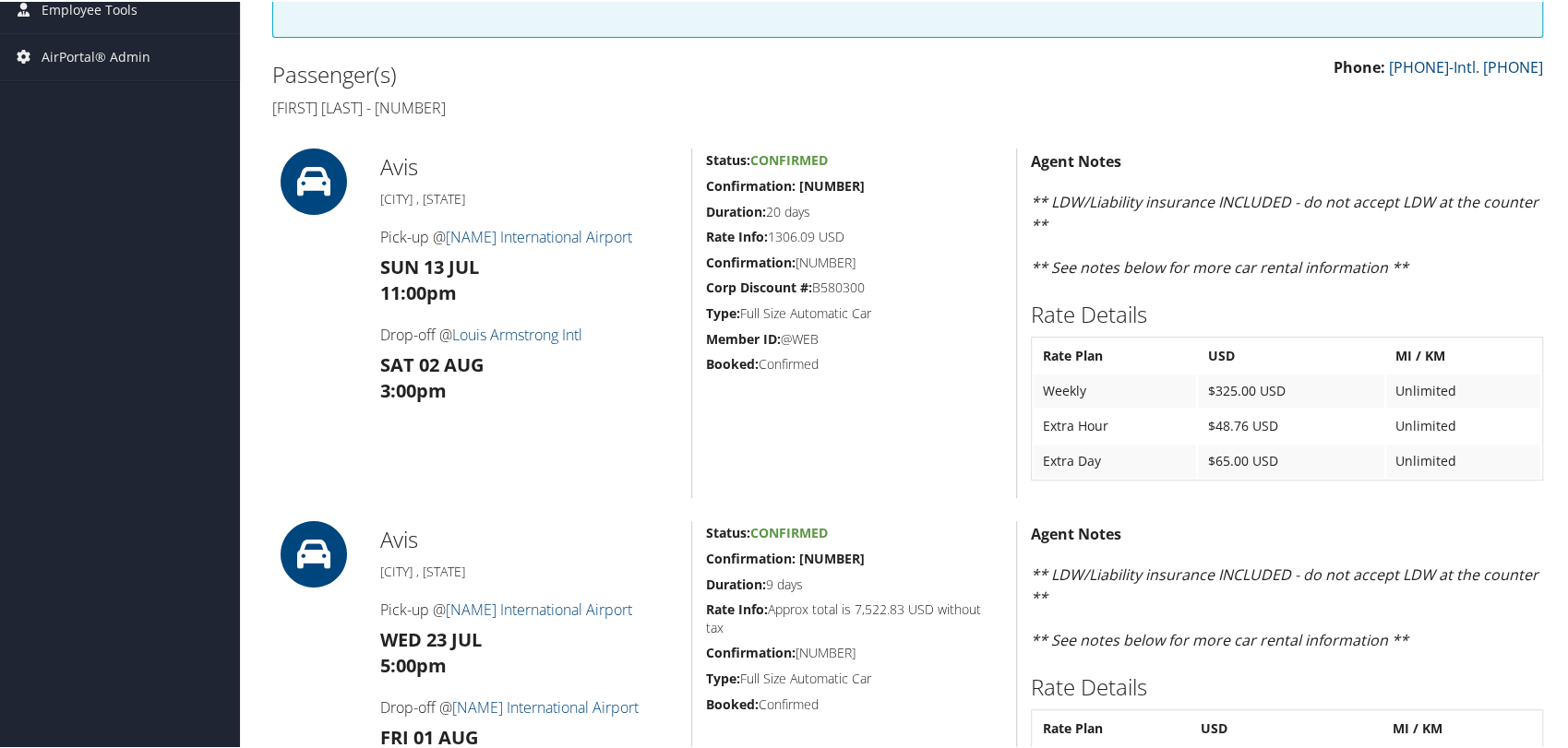 drag, startPoint x: 616, startPoint y: 334, endPoint x: 377, endPoint y: 336, distance: 239.00837 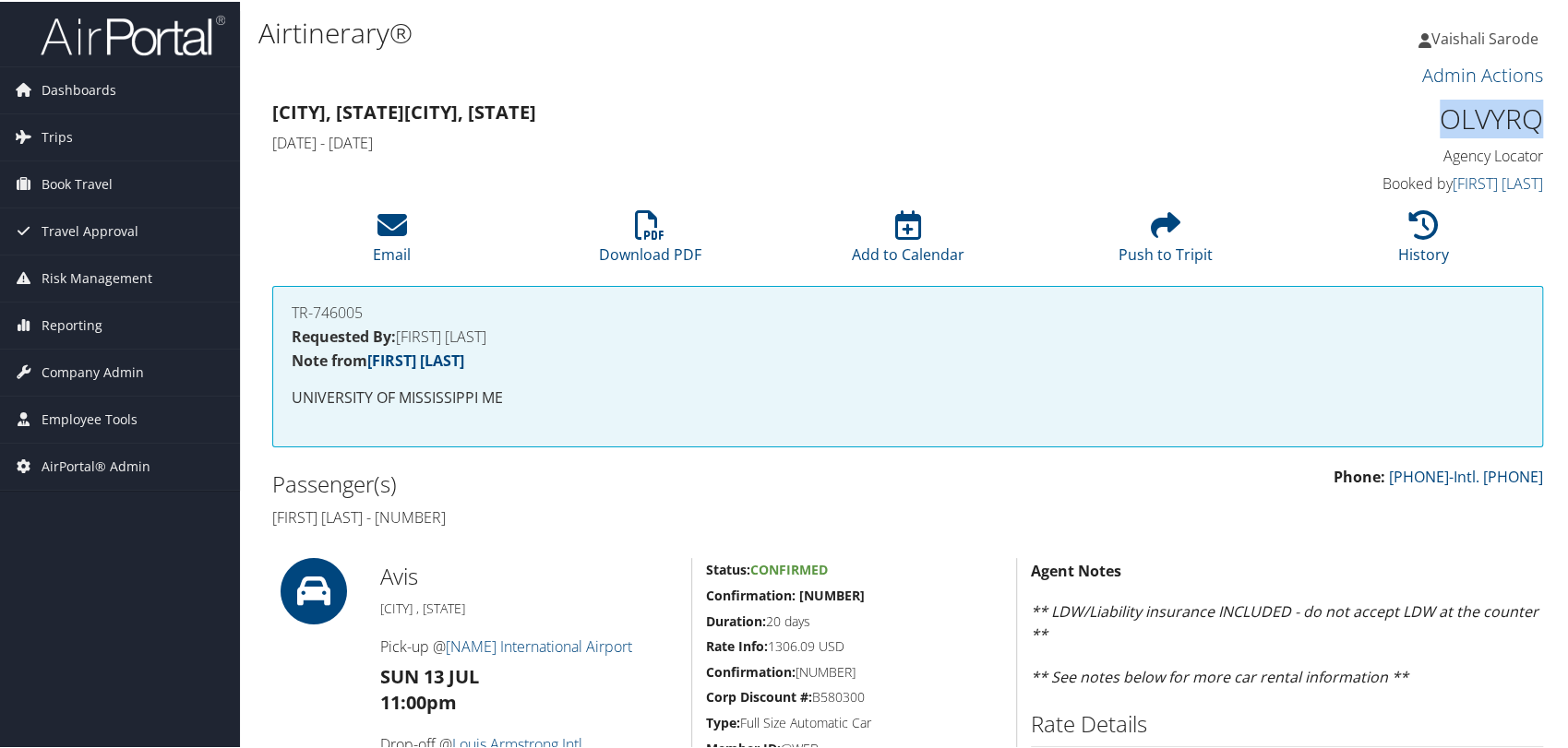 drag, startPoint x: 1526, startPoint y: 122, endPoint x: 1440, endPoint y: 132, distance: 86.57944 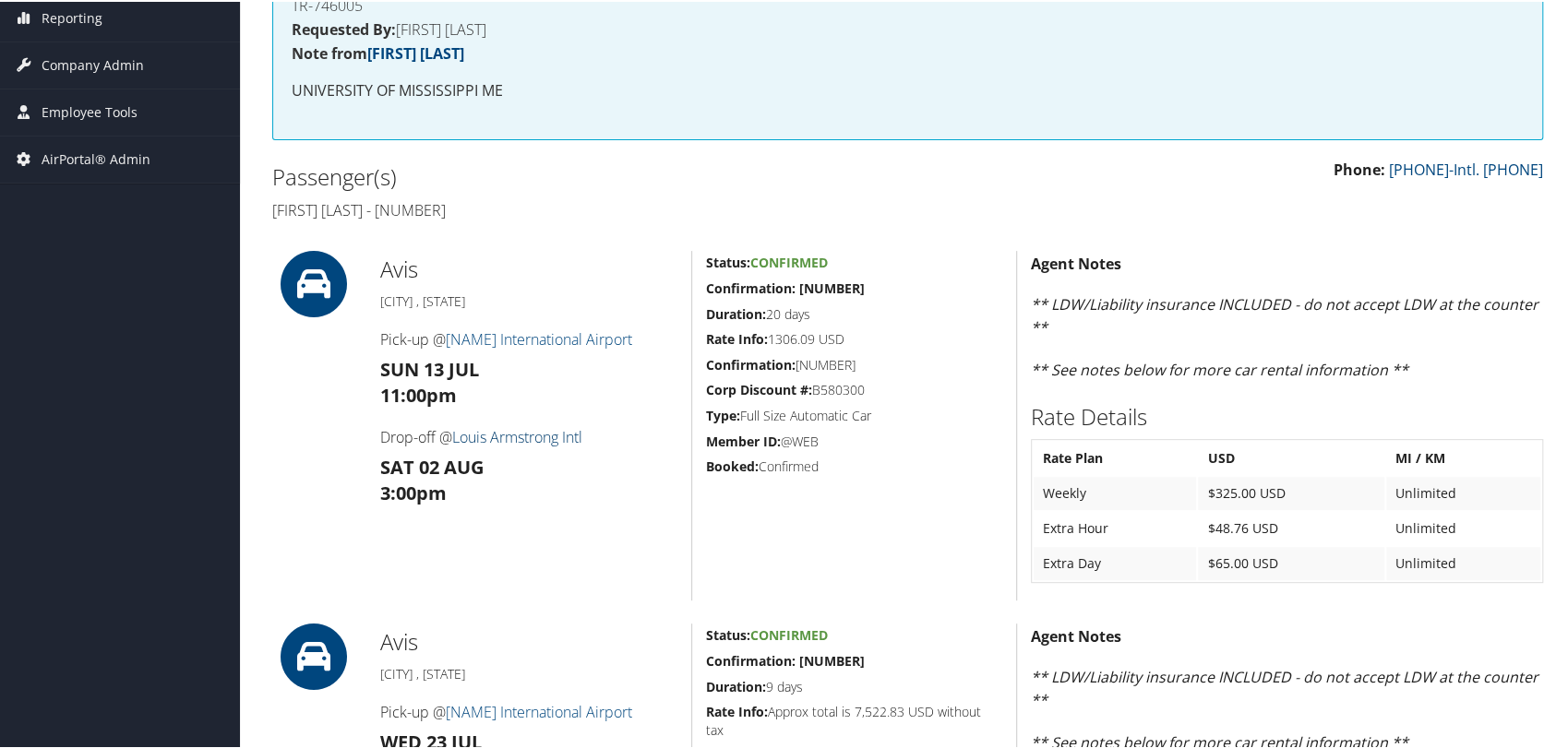 click on "Louis Armstrong Intl" at bounding box center (517, 435) 